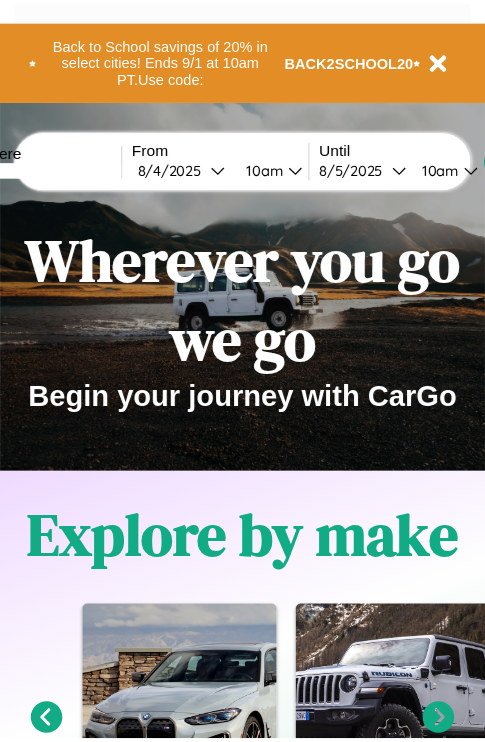 scroll, scrollTop: 0, scrollLeft: 0, axis: both 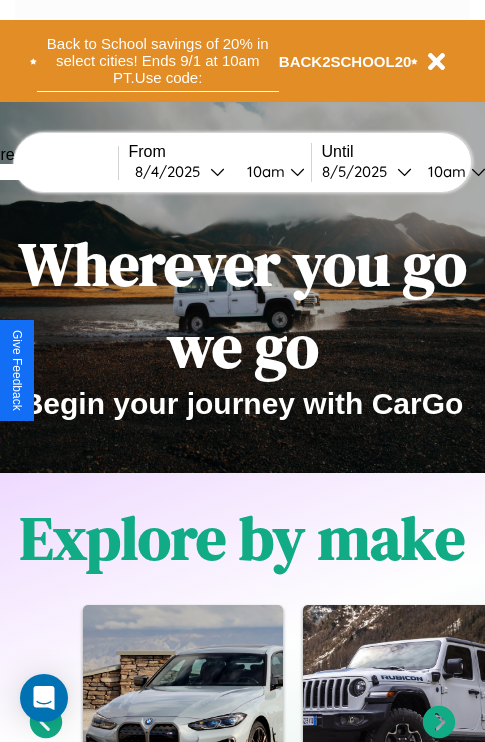click on "Back to School savings of 20% in select cities! Ends 9/1 at 10am PT.  Use code:" at bounding box center (158, 61) 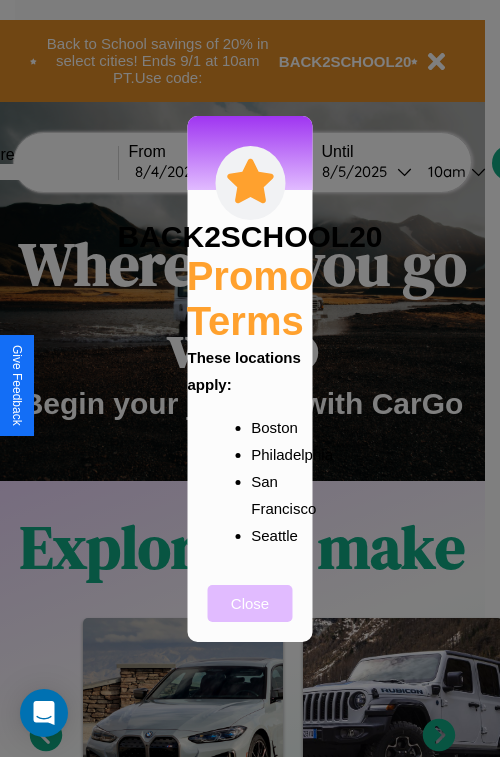 click on "Close" at bounding box center [250, 603] 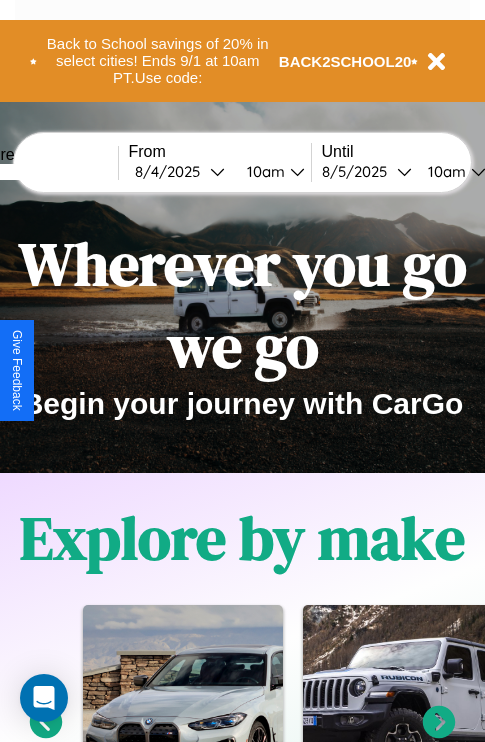 click at bounding box center [43, 172] 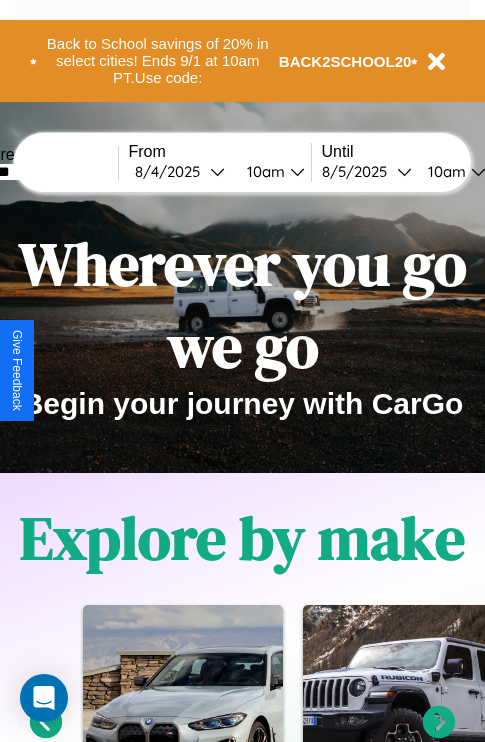 type on "*******" 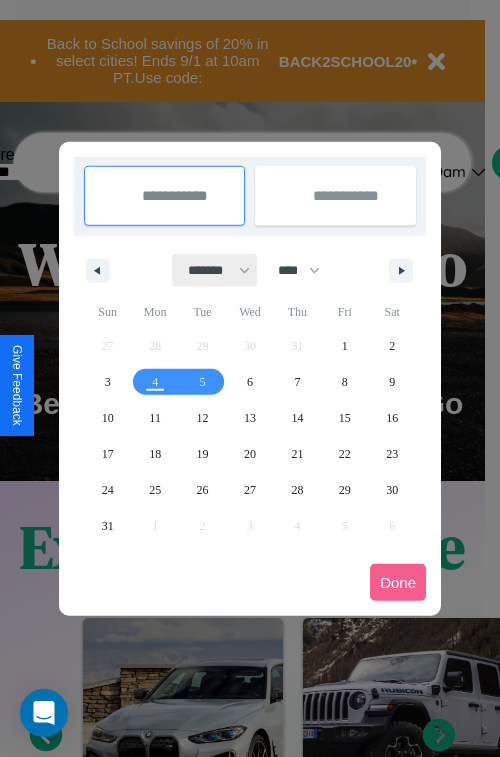 click on "******* ******** ***** ***** *** **** **** ****** ********* ******* ******** ********" at bounding box center (215, 270) 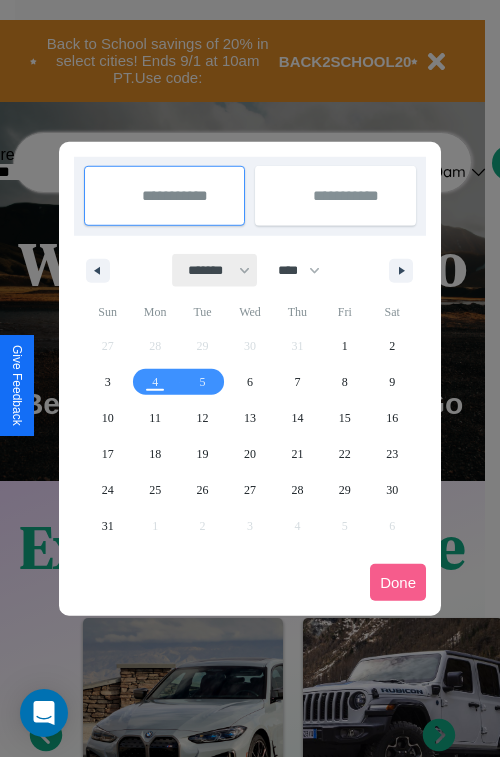 select on "*" 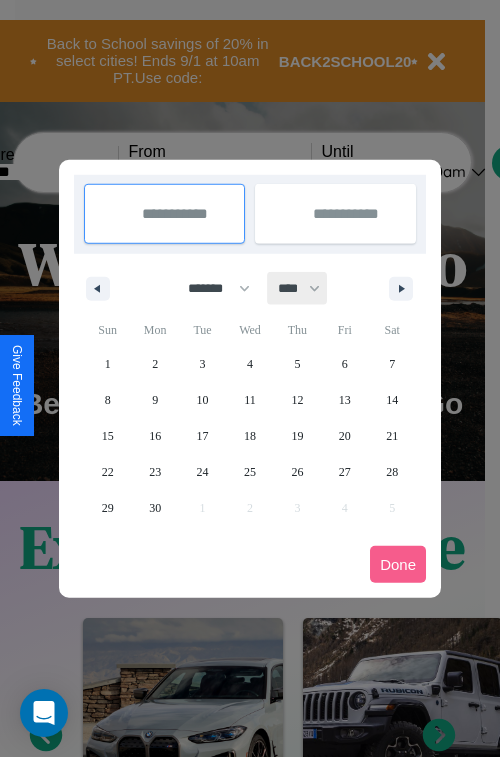 click on "**** **** **** **** **** **** **** **** **** **** **** **** **** **** **** **** **** **** **** **** **** **** **** **** **** **** **** **** **** **** **** **** **** **** **** **** **** **** **** **** **** **** **** **** **** **** **** **** **** **** **** **** **** **** **** **** **** **** **** **** **** **** **** **** **** **** **** **** **** **** **** **** **** **** **** **** **** **** **** **** **** **** **** **** **** **** **** **** **** **** **** **** **** **** **** **** **** **** **** **** **** **** **** **** **** **** **** **** **** **** **** **** **** **** **** **** **** **** **** **** ****" at bounding box center (298, 288) 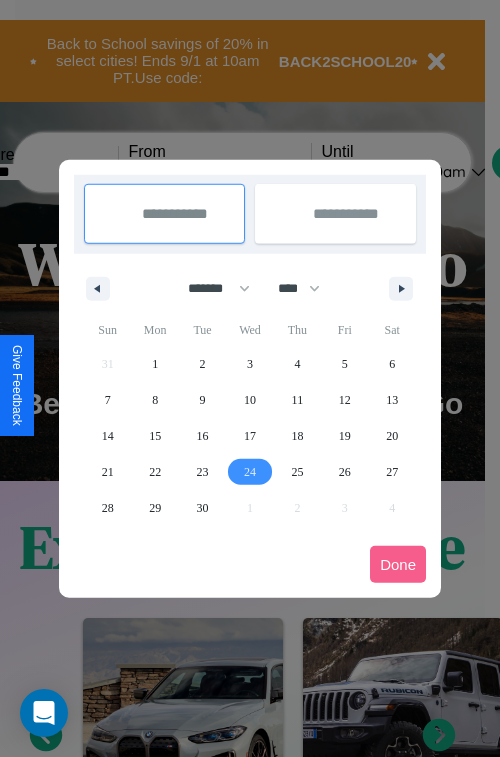 click on "24" at bounding box center [250, 472] 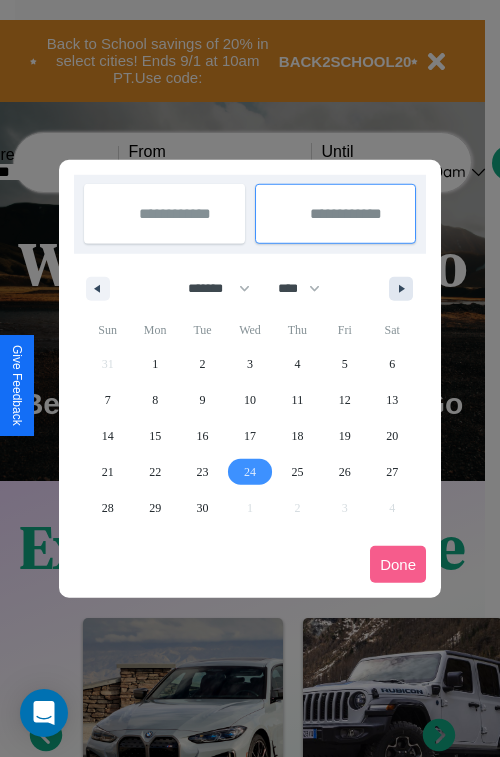 click at bounding box center (405, 289) 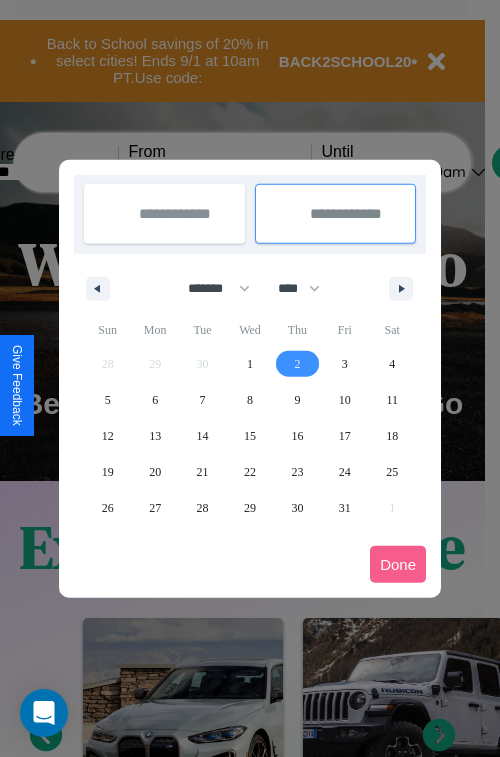click on "2" at bounding box center (297, 364) 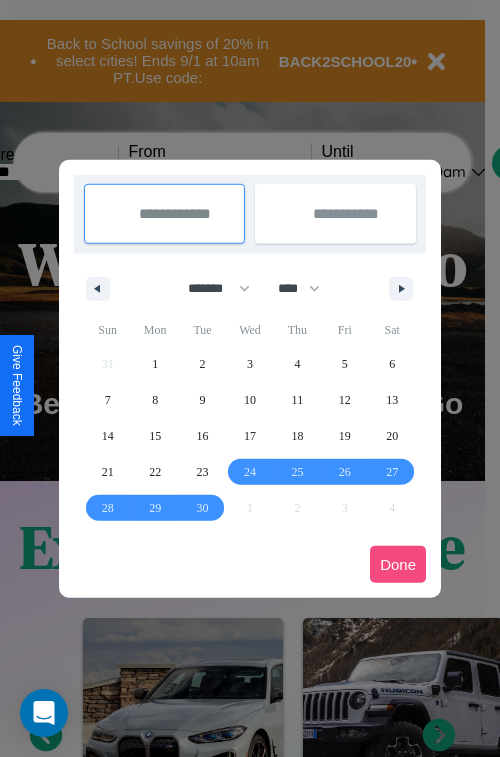 click on "Done" at bounding box center [398, 564] 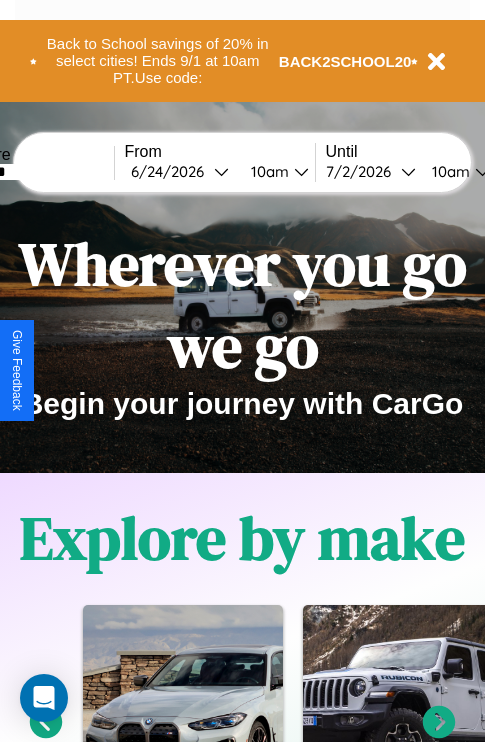 scroll, scrollTop: 0, scrollLeft: 72, axis: horizontal 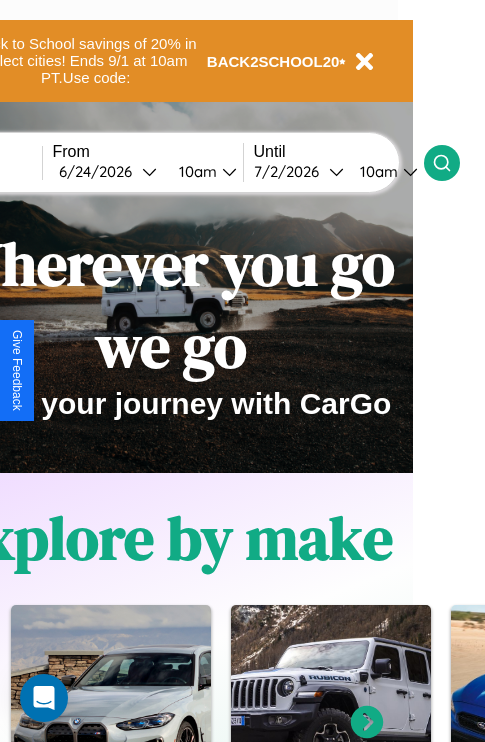 click 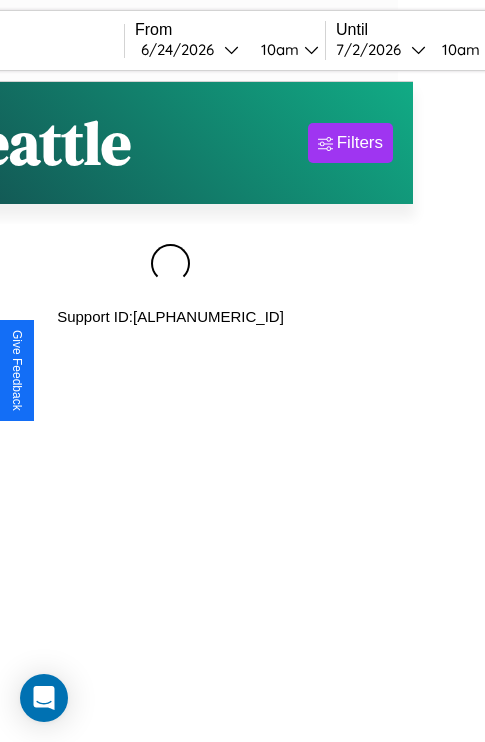 scroll, scrollTop: 0, scrollLeft: 0, axis: both 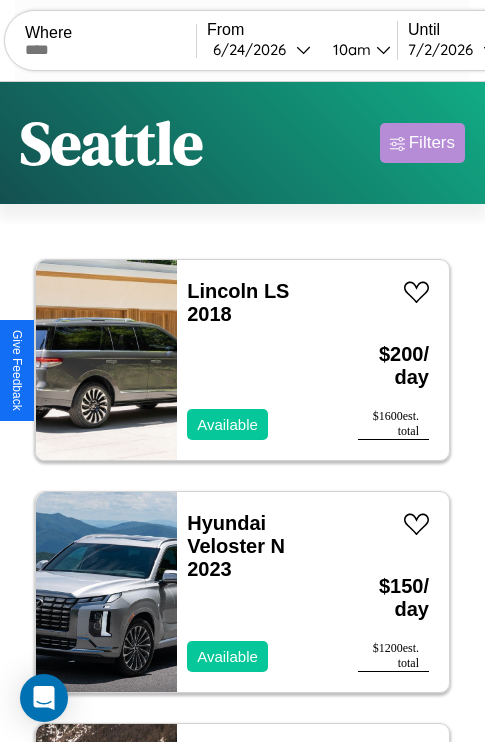 click on "Filters" at bounding box center [432, 143] 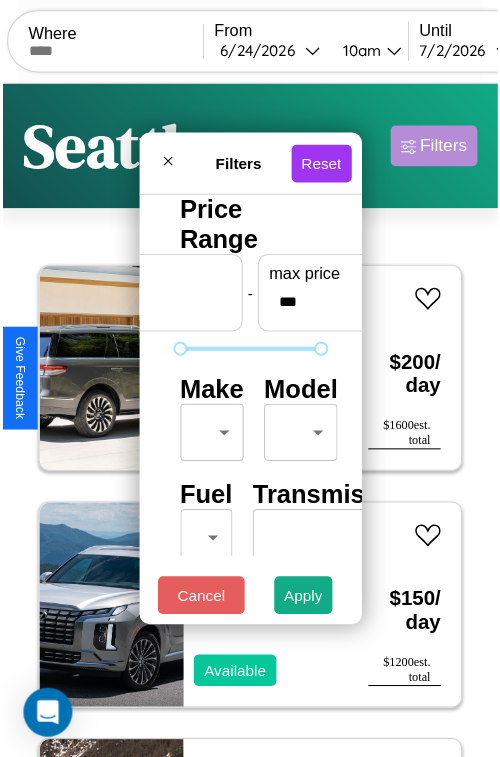 scroll, scrollTop: 59, scrollLeft: 0, axis: vertical 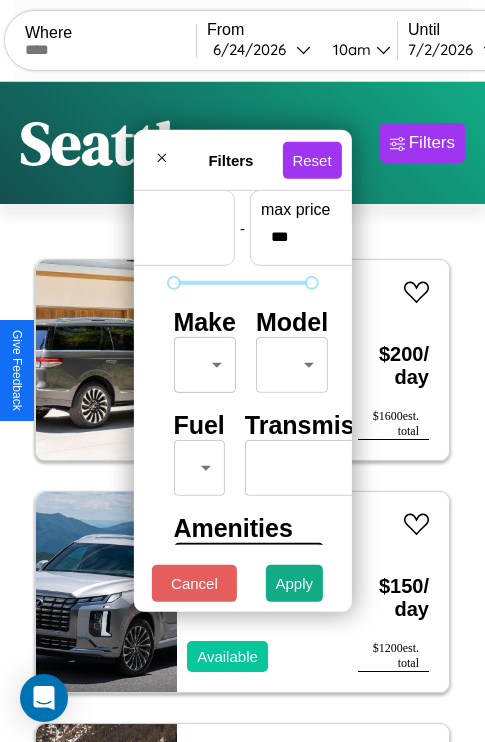 click on "CarGo Where From [DATE] [TIME] Until [DATE] [TIME] Become a Host Login Sign Up [CITY] Filters 42 cars in this area These cars can be picked up in this city. Lincoln LS 2018 Available $ 200 / day $ 1600 est. total Hyundai Veloster N 2023 Available $ 150 / day $ 1200 est. total Jeep Patriot 2022 Unavailable $ 130 / day $ 1040 est. total Mercedes L1319 2021 Available $ 130 / day $ 1040 est. total Lincoln LS 2019 Available $ 60 / day $ 480 est. total Lincoln Mark LT 2023 Available $ 70 / day $ 560 est. total Land Rover LR3 2023 Available $ 170 / day $ 1360 est. total Volvo B9TL 2017 Available $ 100 / day $ 800 est. total Audi 100 2019 Available $ 130 / day $ 1040 est. total Volvo B12B 2024 Available $ 150 / day $ 1200 est. total Hummer H3 2014 Unavailable $ 160 / day $ 1280 est. total Fiat Ducato 2020 Available $ 40 / day $ 320 est. total Ford Transit Connect 2014 Unavailable $ 40 / day $ 320 est. total Audi SQ7 2014 $ $" at bounding box center [242, 412] 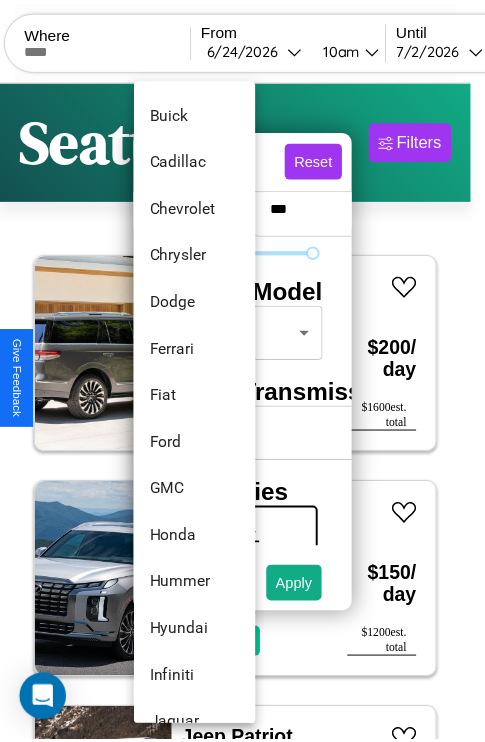 scroll, scrollTop: 614, scrollLeft: 0, axis: vertical 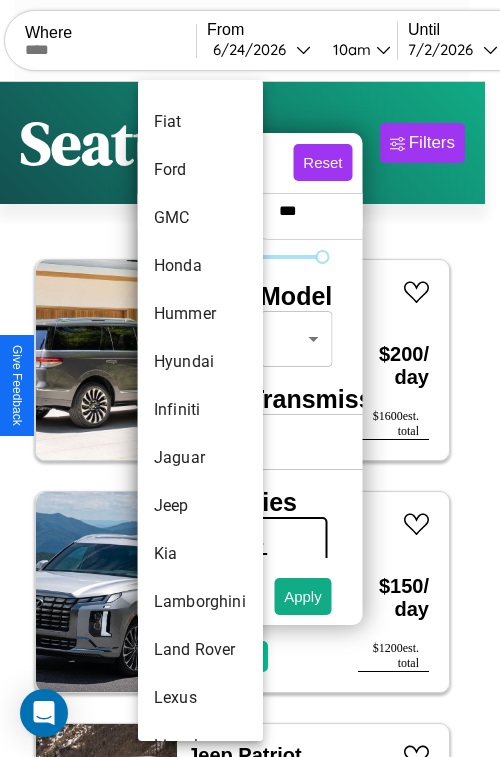 click on "Infiniti" at bounding box center (200, 410) 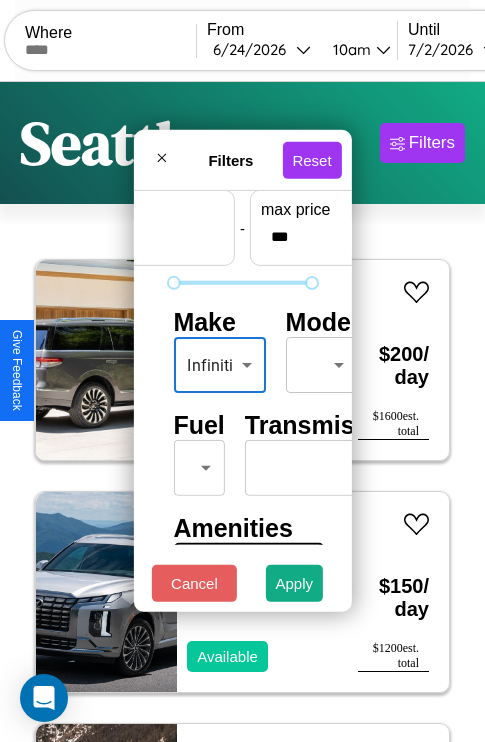 scroll, scrollTop: 162, scrollLeft: 63, axis: both 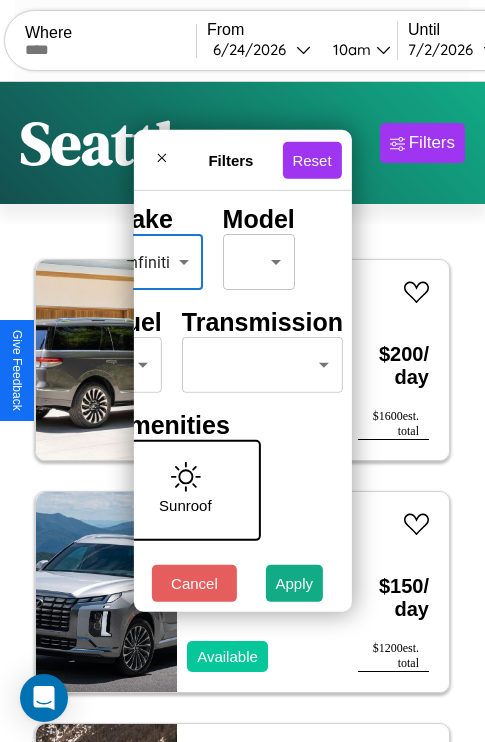 click on "CarGo Where From [DATE] [TIME] Until [DATE] [TIME] Become a Host Login Sign Up [CITY] Filters 42 cars in this area These cars can be picked up in this city. Lincoln LS 2018 Available $ 200 / day $ 1600 est. total Hyundai Veloster N 2023 Available $ 150 / day $ 1200 est. total Jeep Patriot 2022 Unavailable $ 130 / day $ 1040 est. total Mercedes L1319 2021 Available $ 130 / day $ 1040 est. total Lincoln LS 2019 Available $ 60 / day $ 480 est. total Lincoln Mark LT 2023 Available $ 70 / day $ 560 est. total Land Rover LR3 2023 Available $ 170 / day $ 1360 est. total Volvo B9TL 2017 Available $ 100 / day $ 800 est. total Audi 100 2019 Available $ 130 / day $ 1040 est. total Volvo B12B 2024 Available $ 150 / day $ 1200 est. total Hummer H3 2014 Unavailable $ 160 / day $ 1280 est. total Fiat Ducato 2020 Available $ 40 / day $ 320 est. total Ford Transit Connect 2014 Unavailable $ 40 / day $ 320 est. total Audi SQ7 2014 $ $" at bounding box center (242, 412) 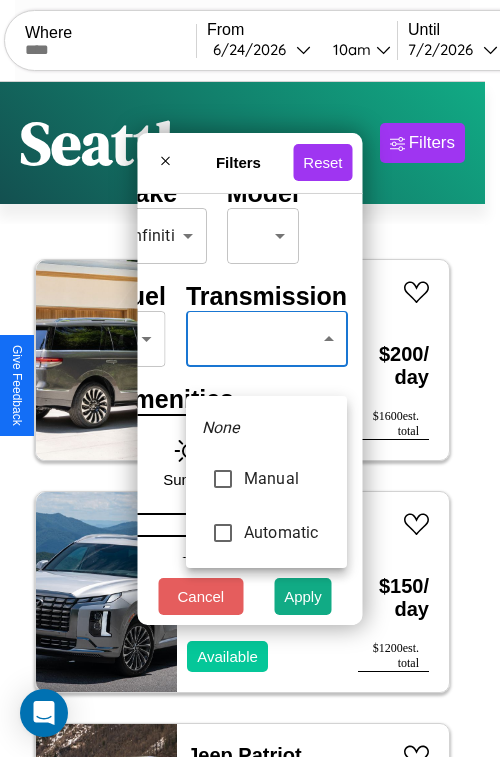 type on "*********" 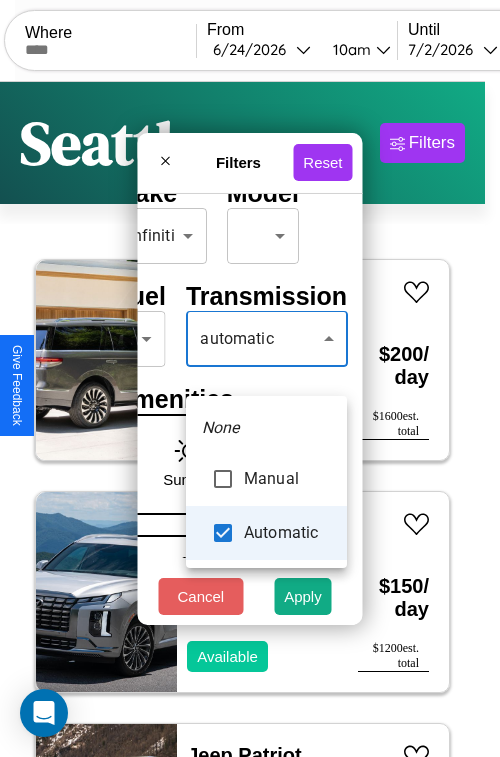 click at bounding box center (250, 378) 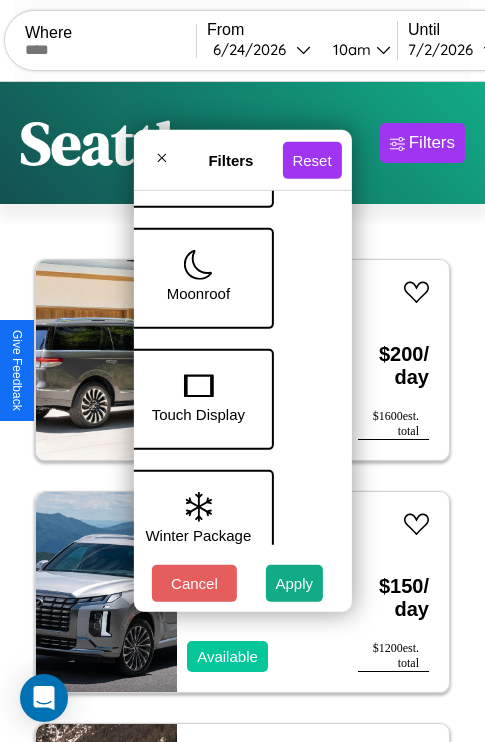 scroll, scrollTop: 772, scrollLeft: 40, axis: both 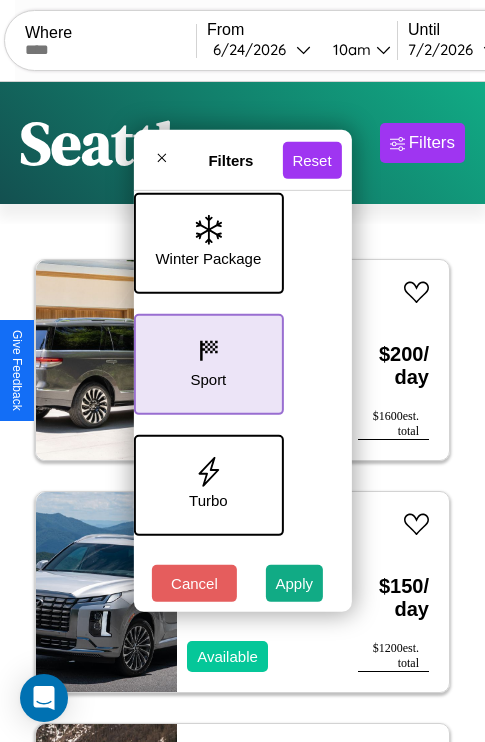 click 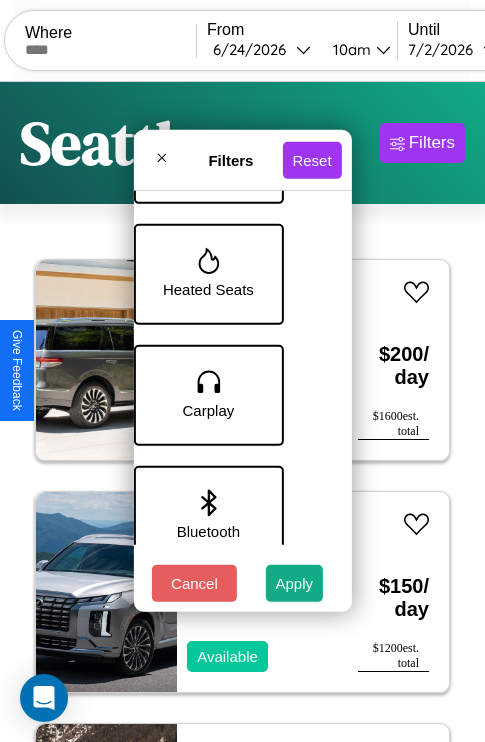 scroll, scrollTop: 1374, scrollLeft: 40, axis: both 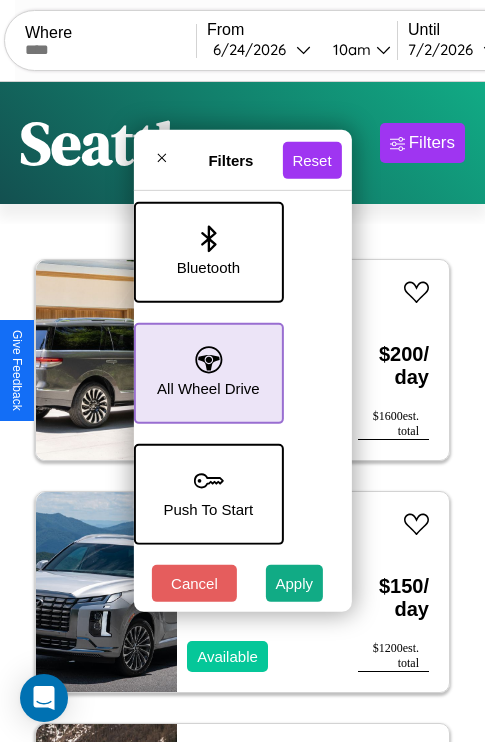 click 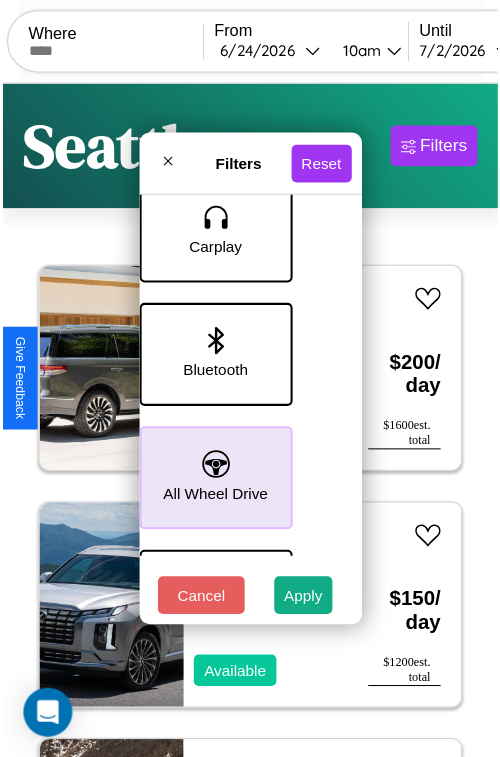 scroll, scrollTop: 651, scrollLeft: 40, axis: both 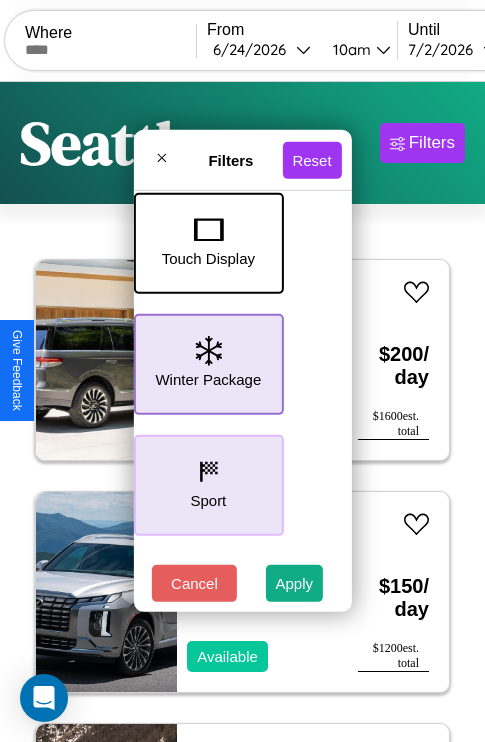 click 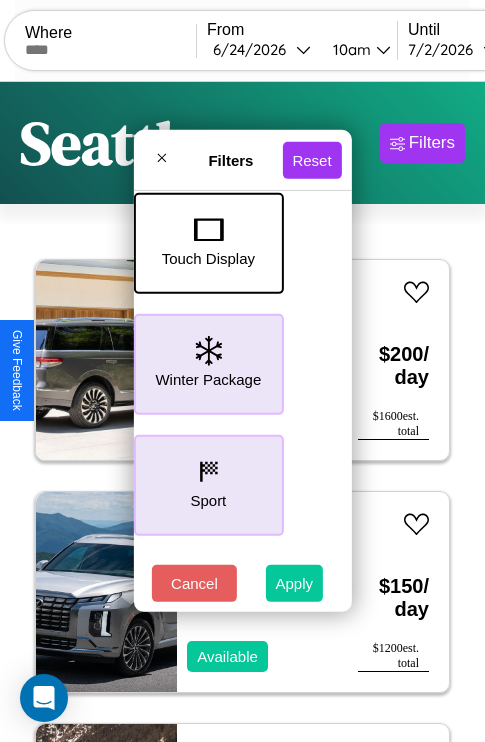 click on "Apply" at bounding box center (295, 583) 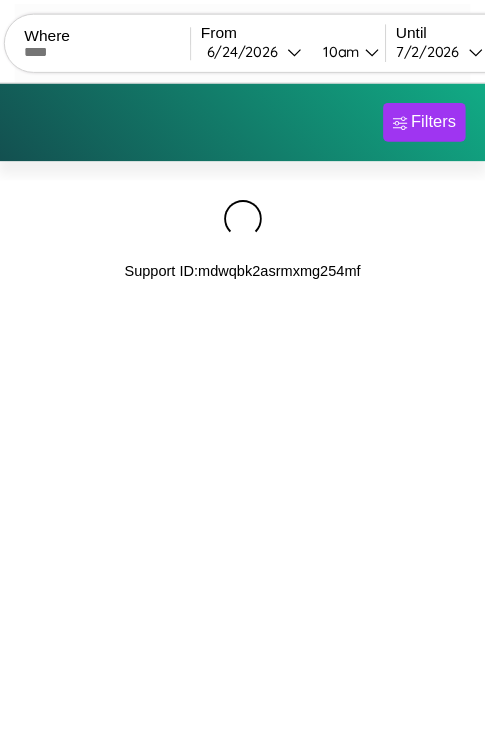 scroll, scrollTop: 0, scrollLeft: 0, axis: both 